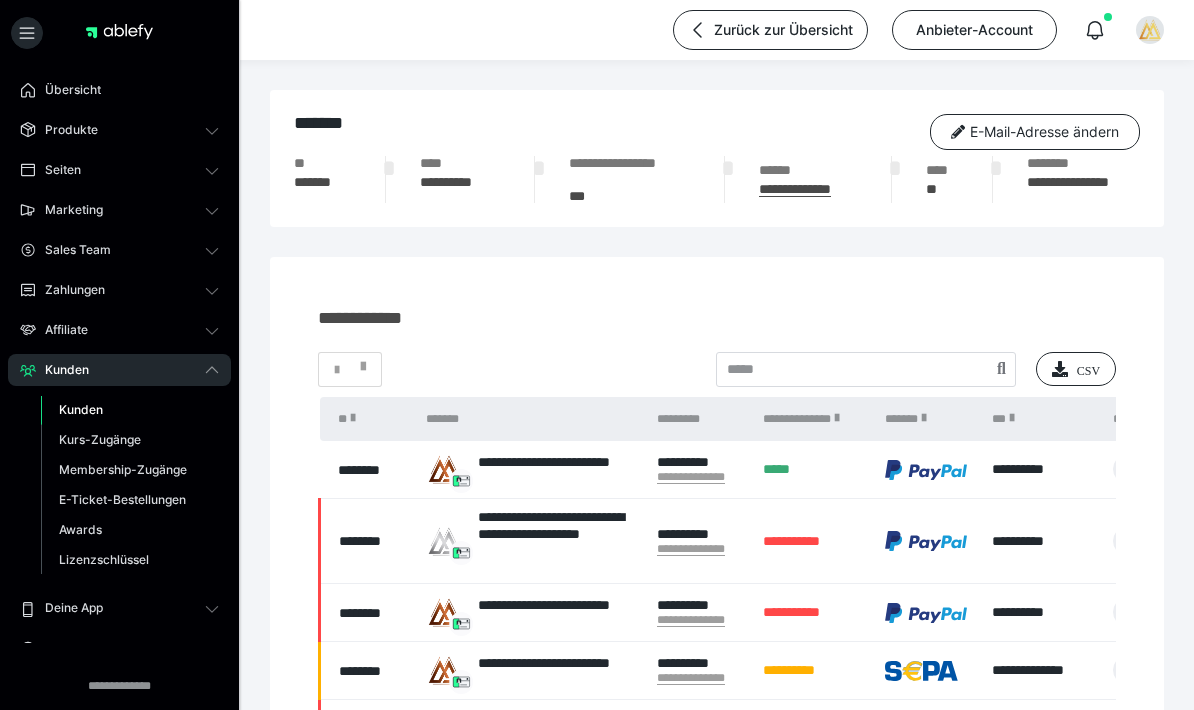 scroll, scrollTop: 0, scrollLeft: 0, axis: both 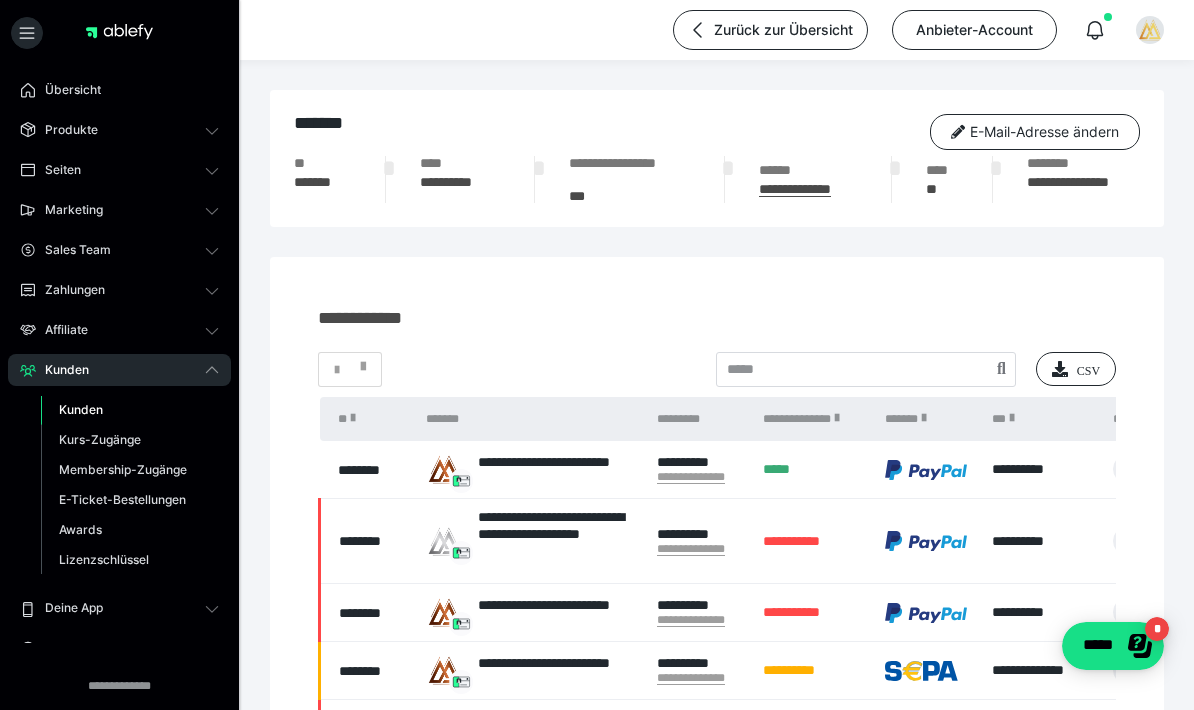 click on "Kunden" at bounding box center [81, 409] 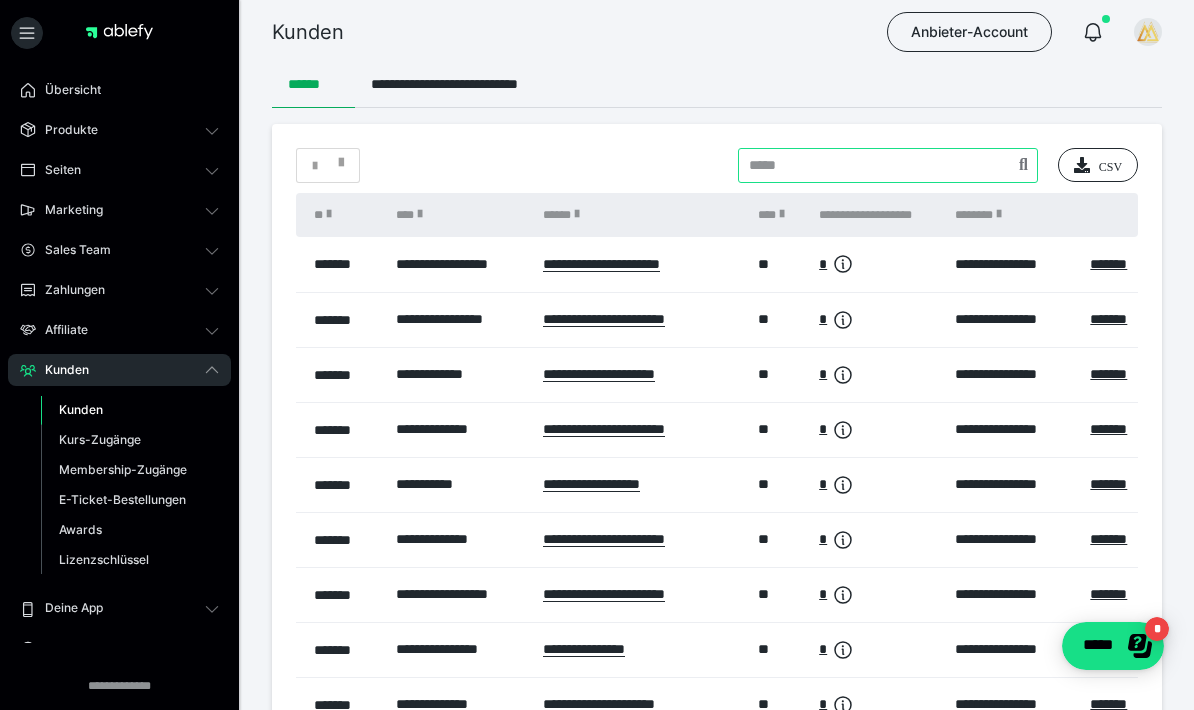 click at bounding box center [888, 165] 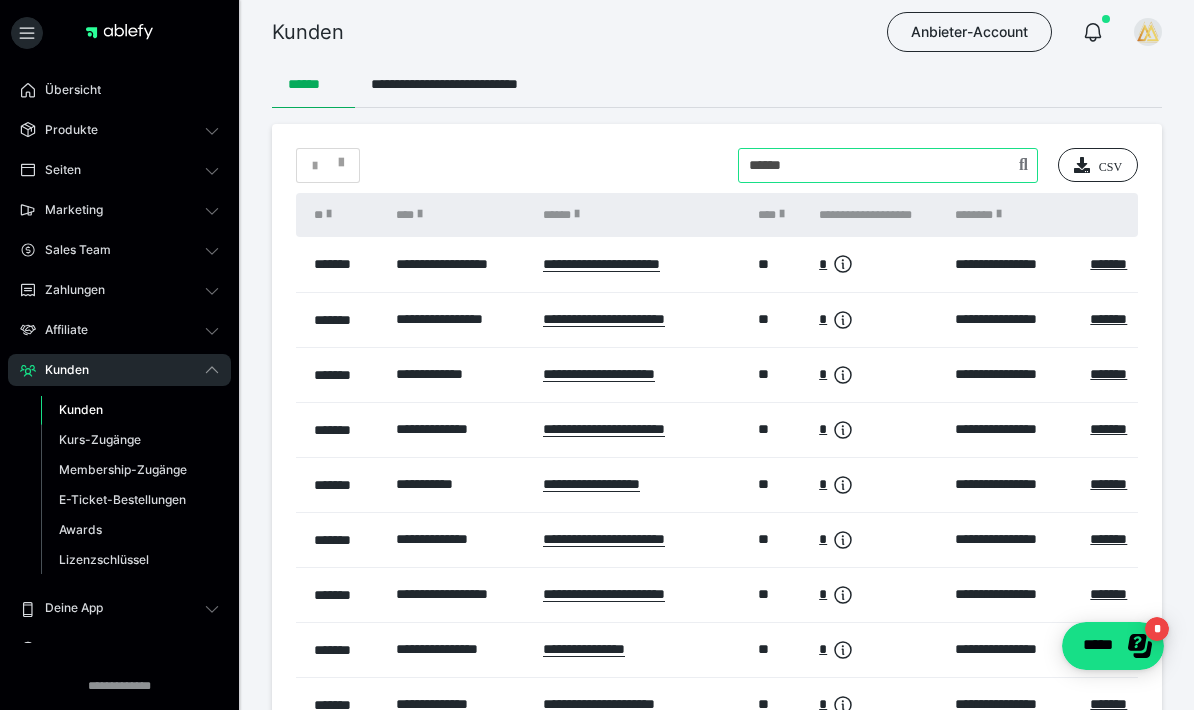 type on "******" 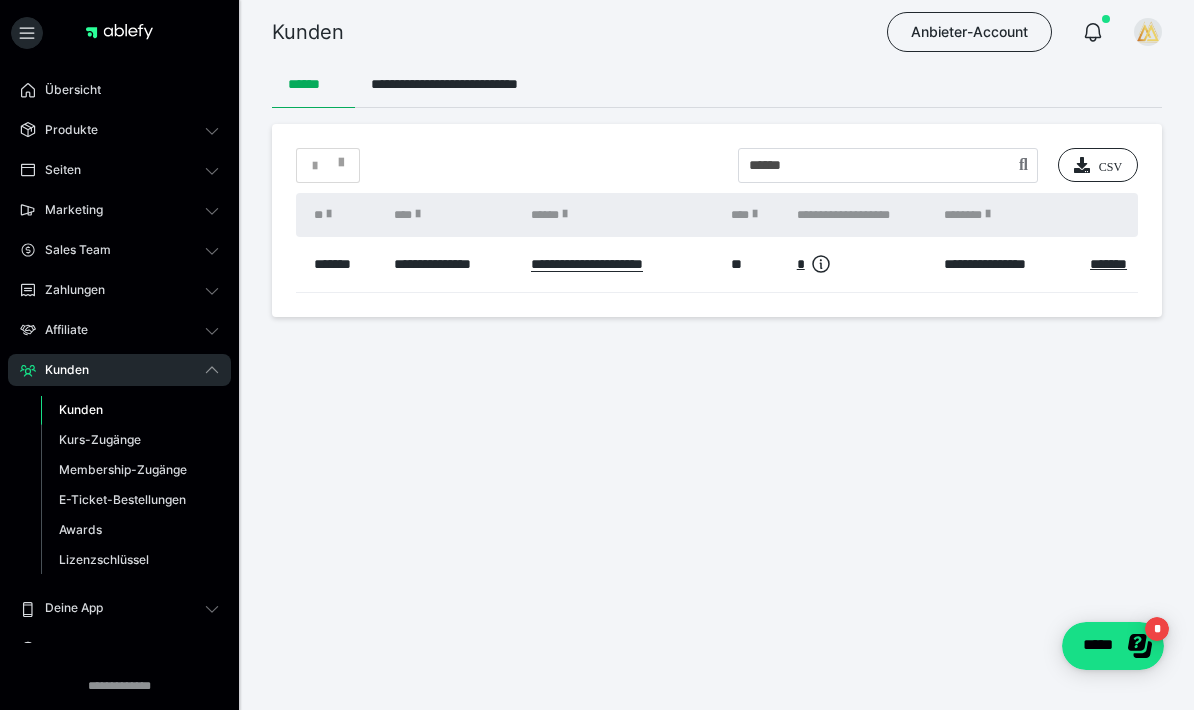 click on "*******" at bounding box center (1108, 264) 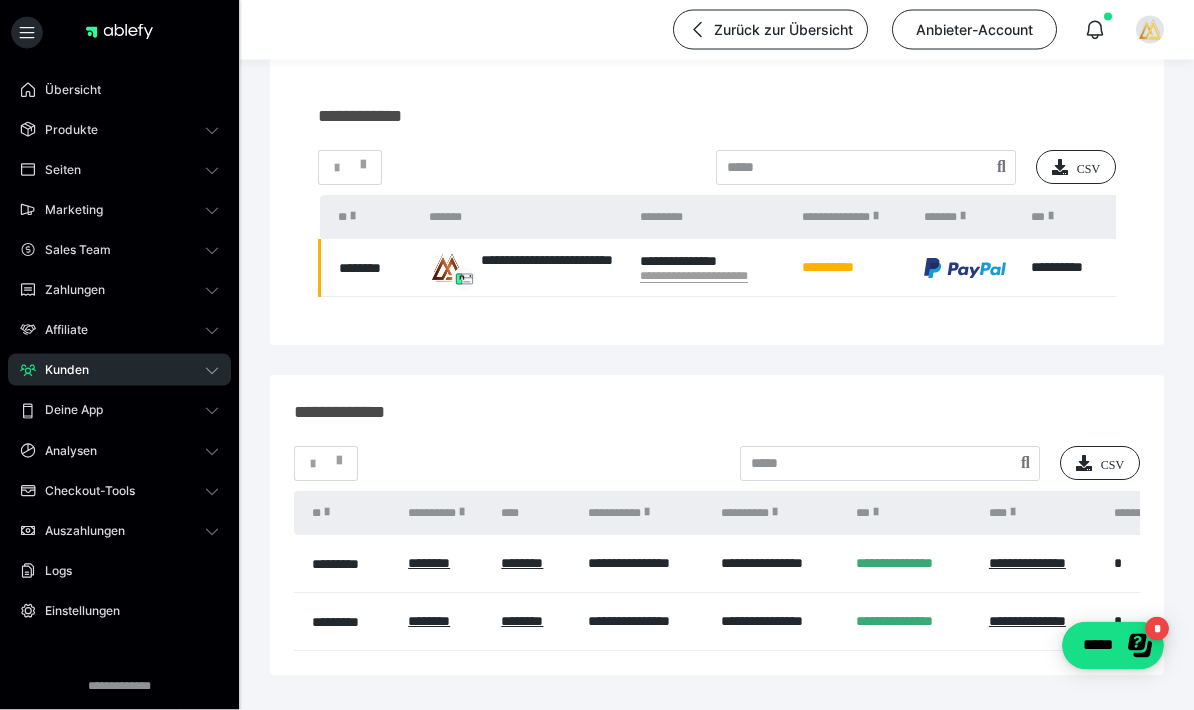 scroll, scrollTop: 203, scrollLeft: 0, axis: vertical 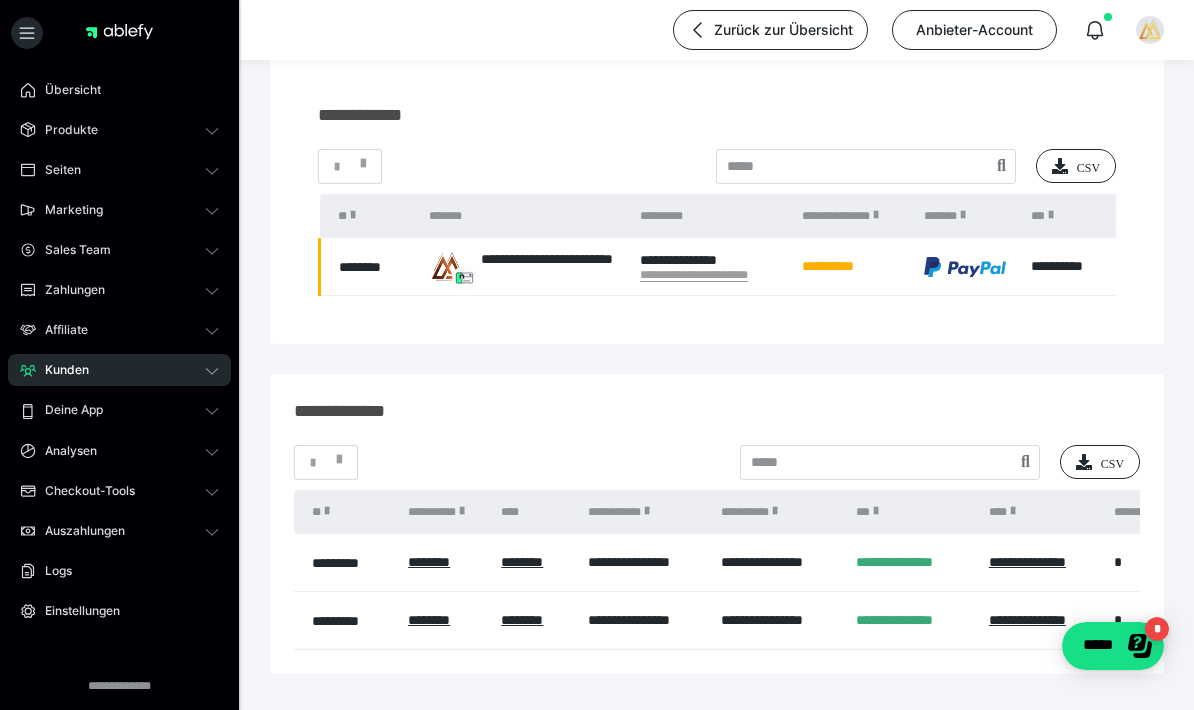 click on "********" at bounding box center (429, 562) 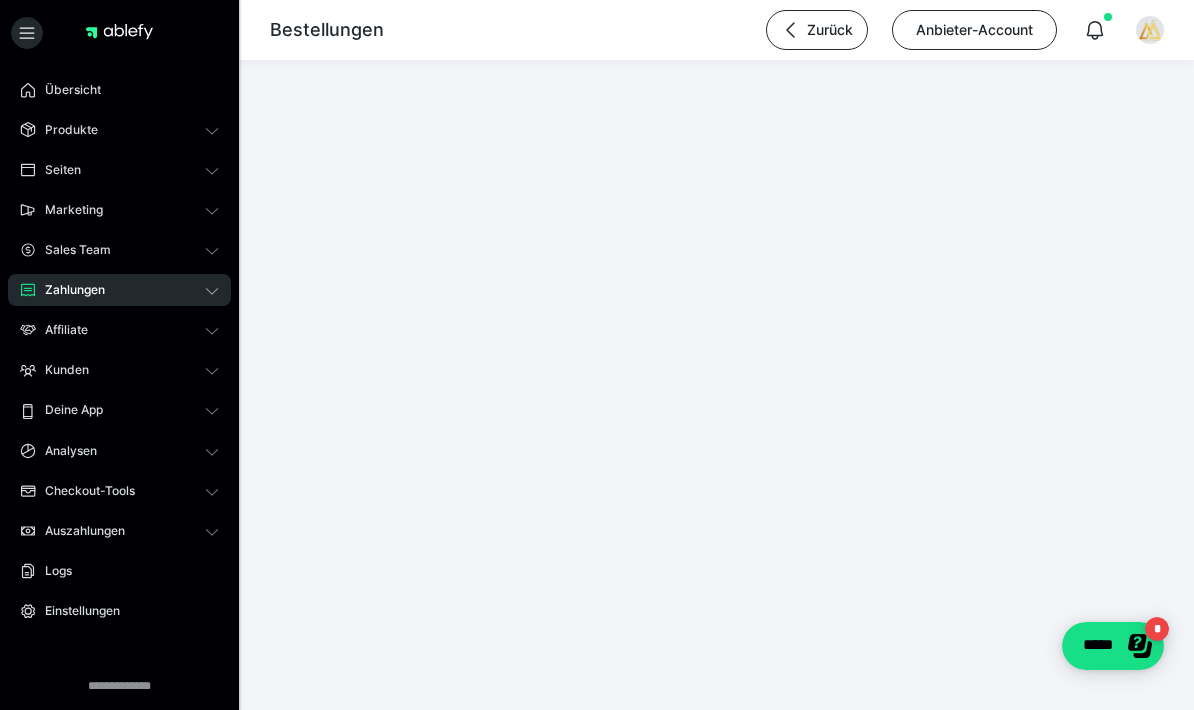 scroll, scrollTop: 0, scrollLeft: 0, axis: both 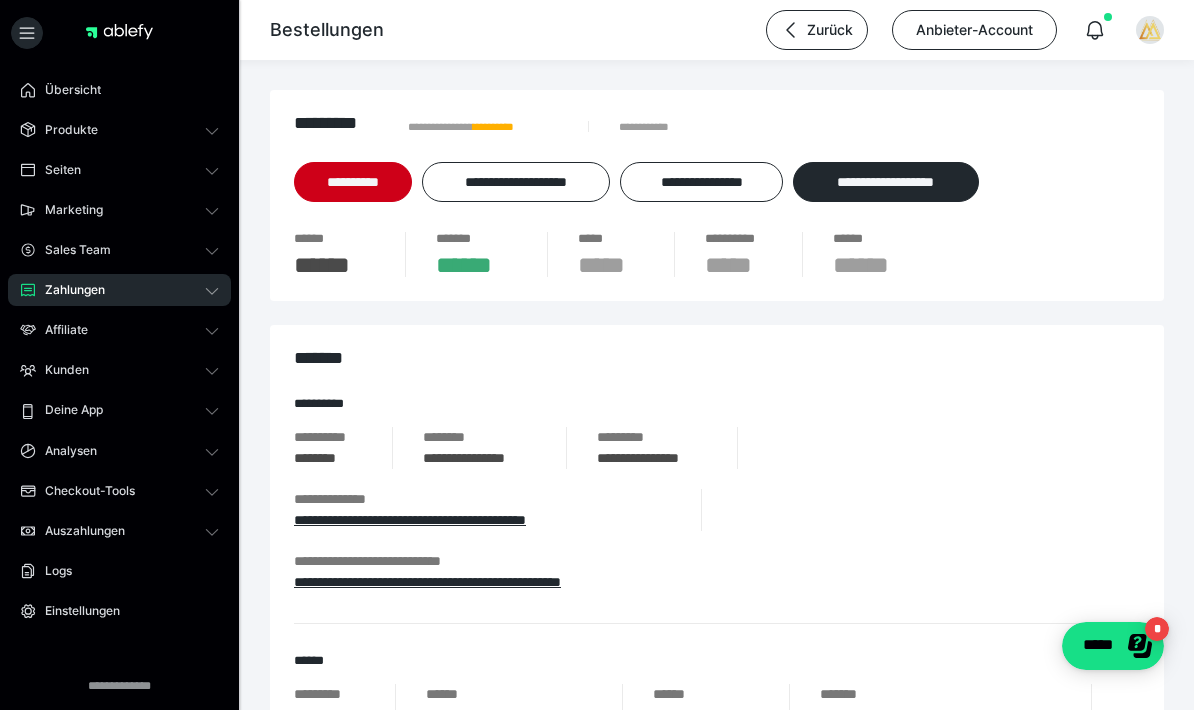 click on "**********" at bounding box center [427, 582] 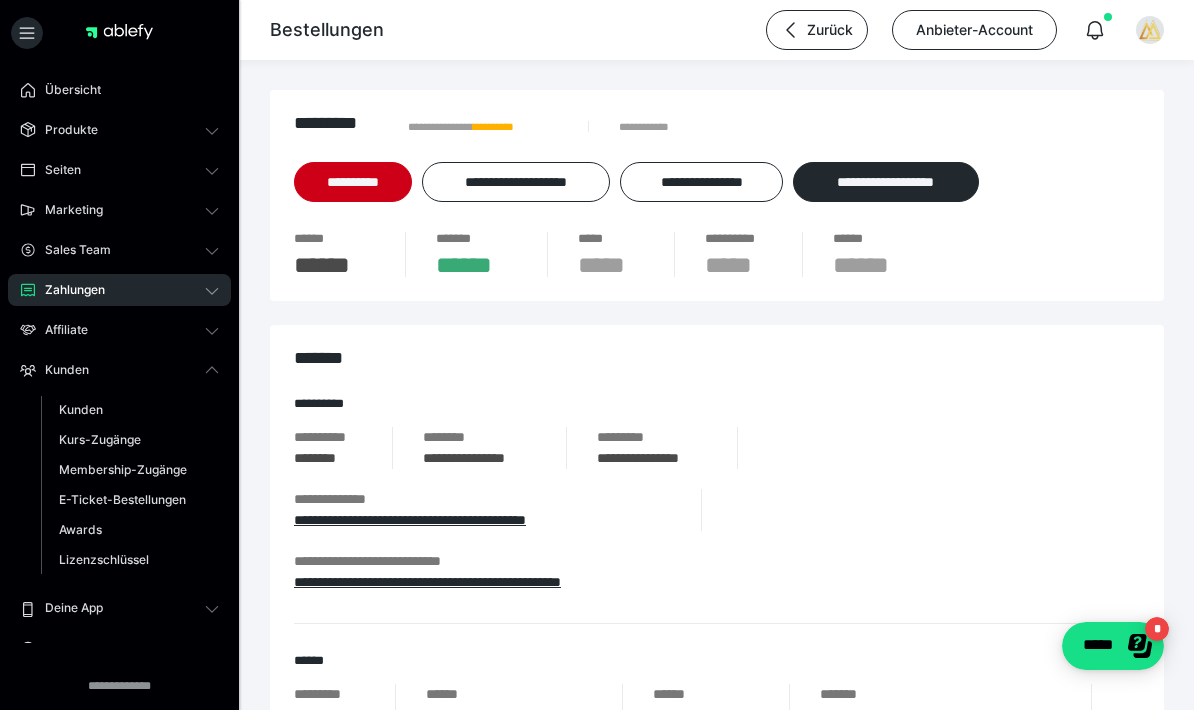 click on "Membership-Zugänge" at bounding box center (123, 469) 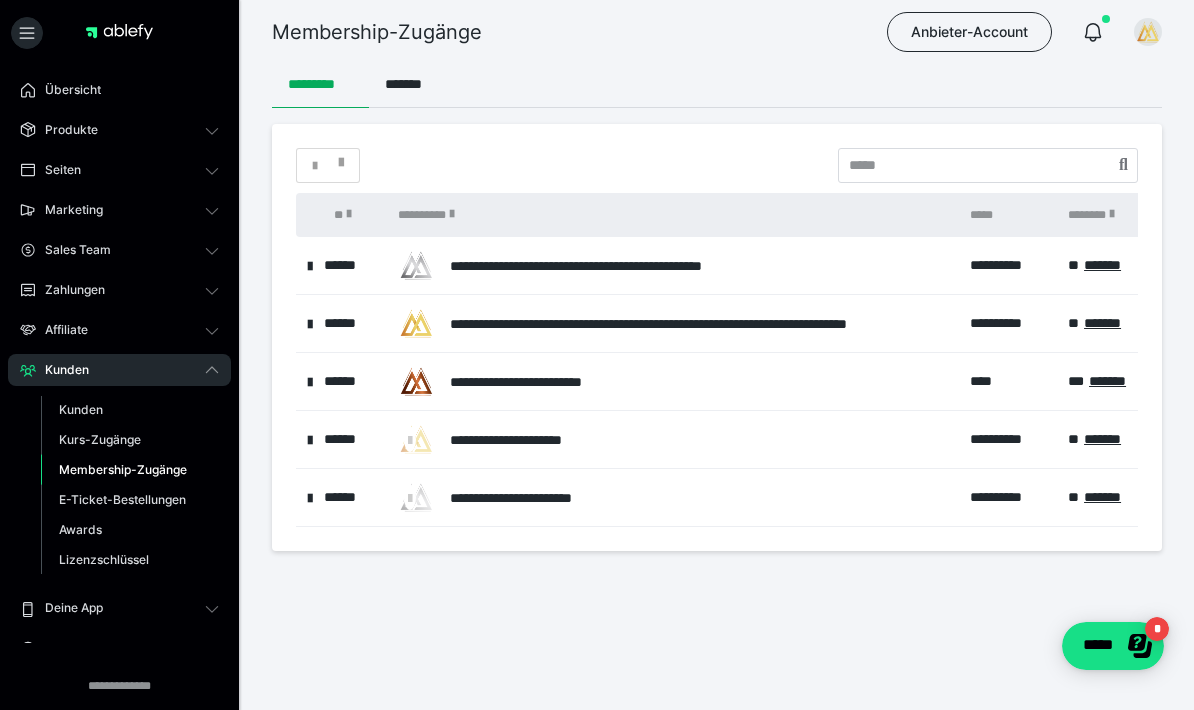 click on "*******" at bounding box center (1107, 381) 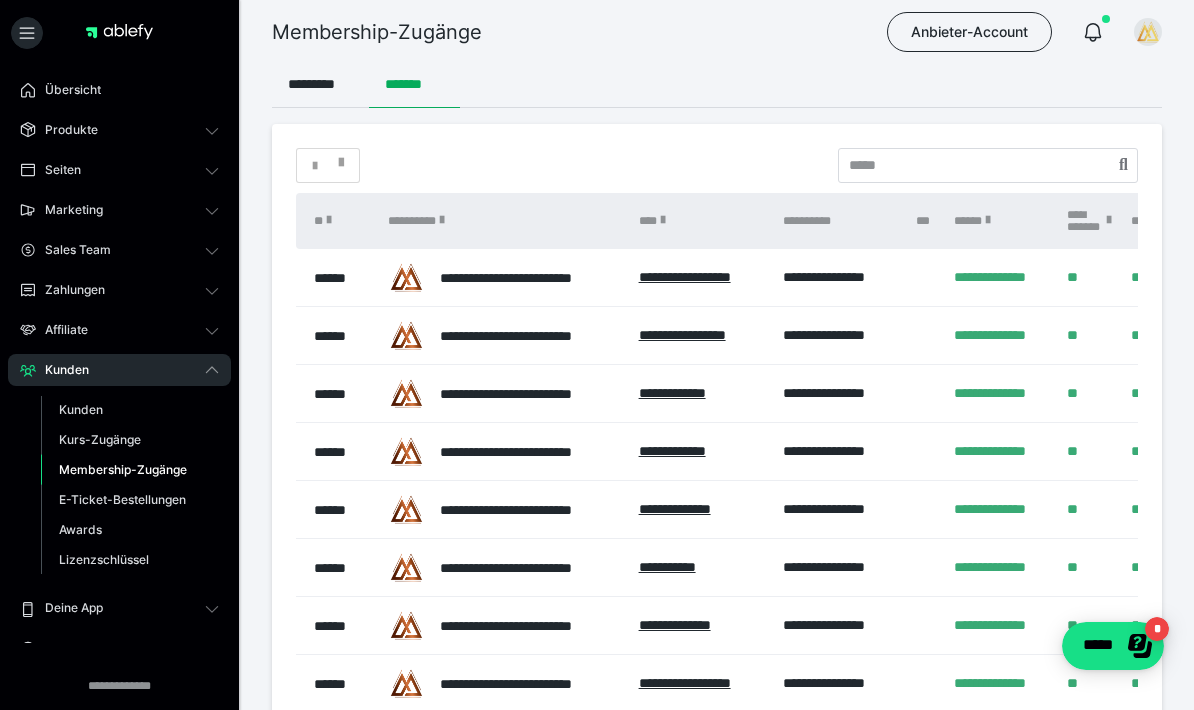 click on "**********" at bounding box center [685, 277] 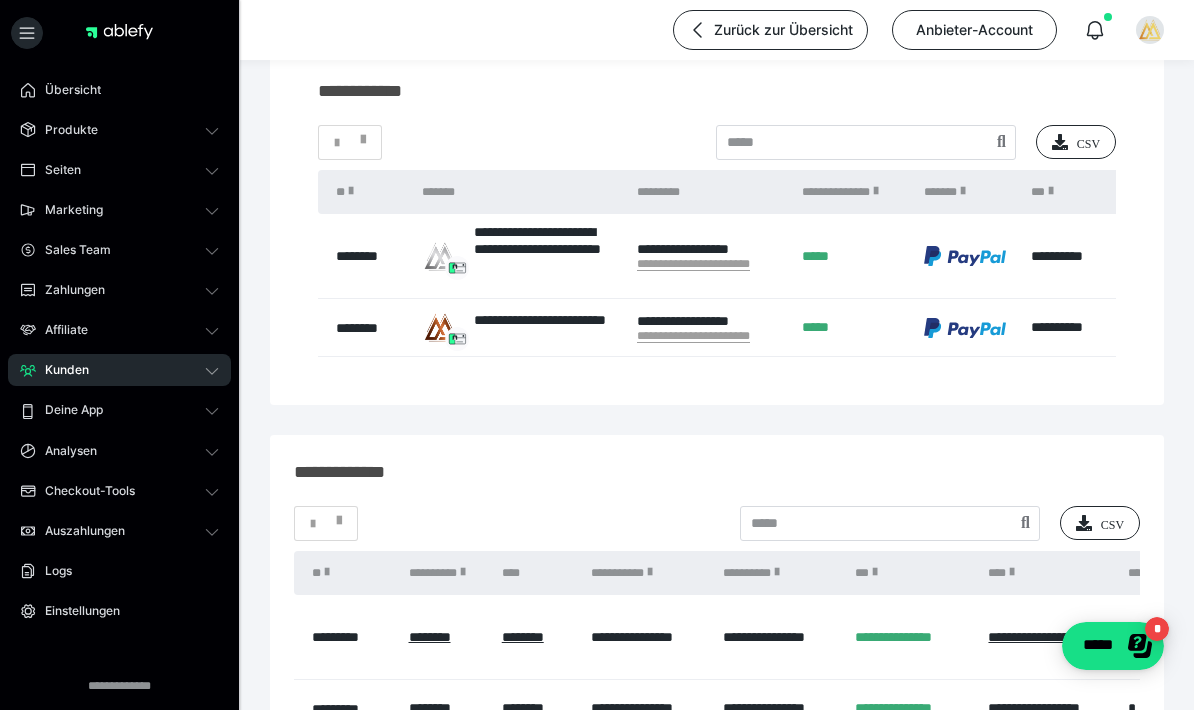 scroll, scrollTop: 232, scrollLeft: 0, axis: vertical 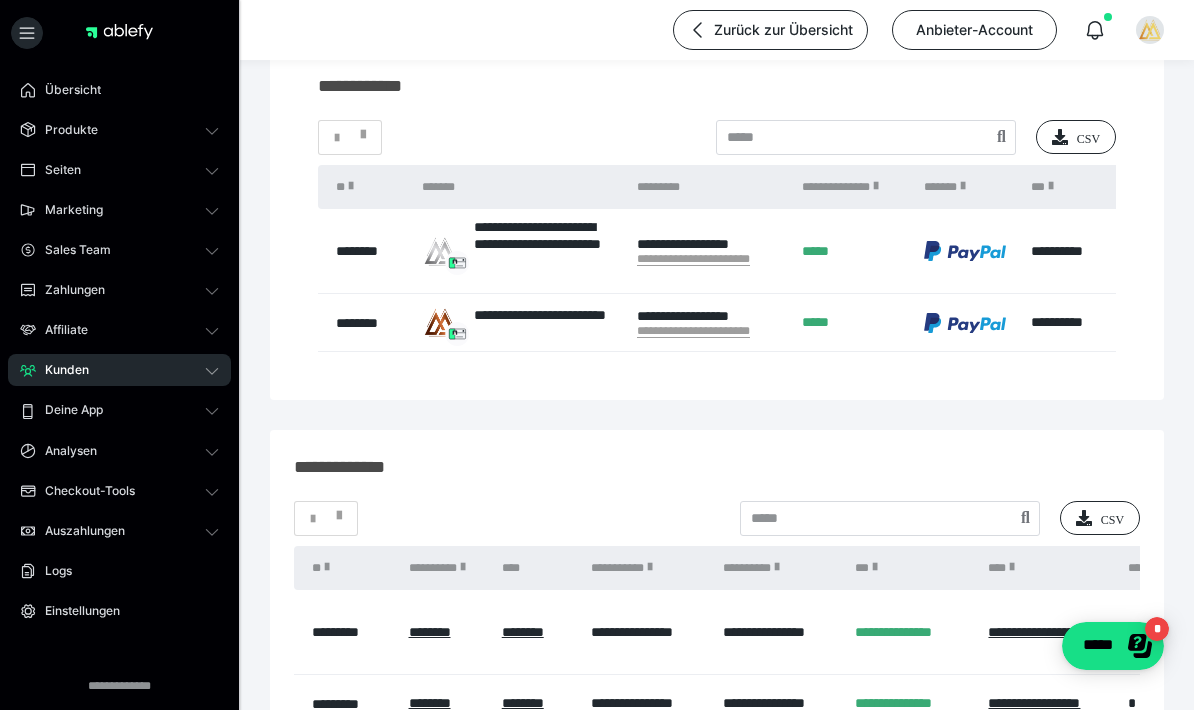 click on "********" at bounding box center (430, 703) 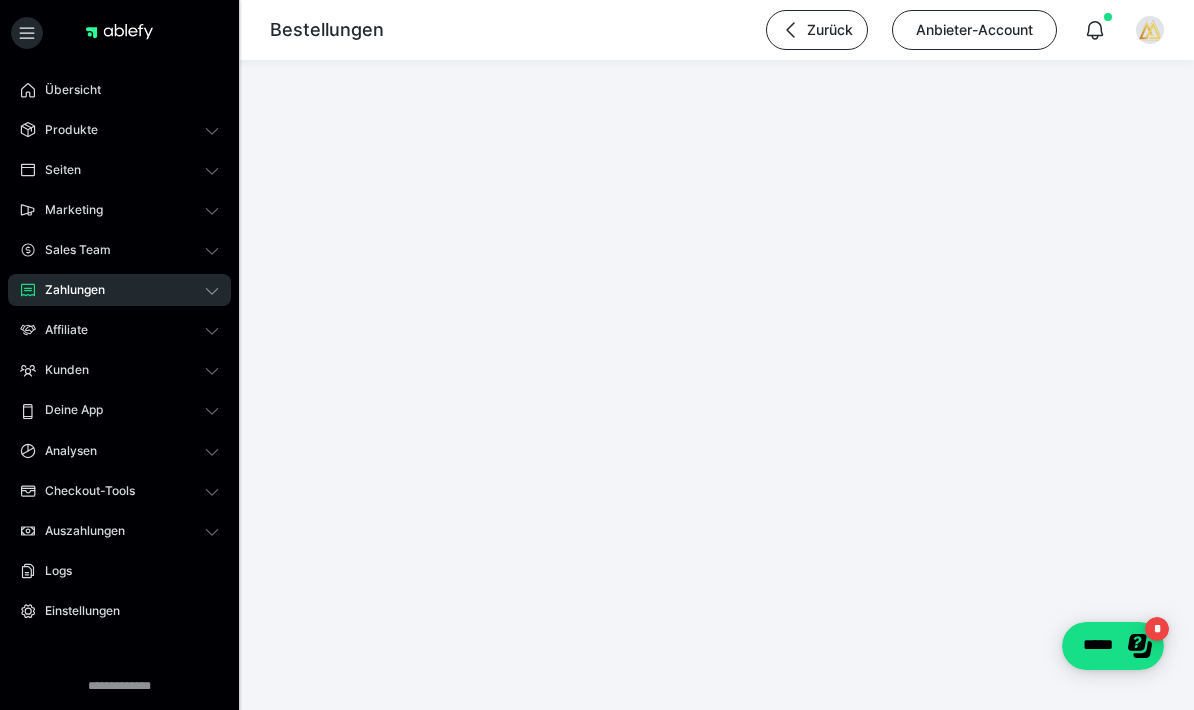 scroll, scrollTop: 0, scrollLeft: 0, axis: both 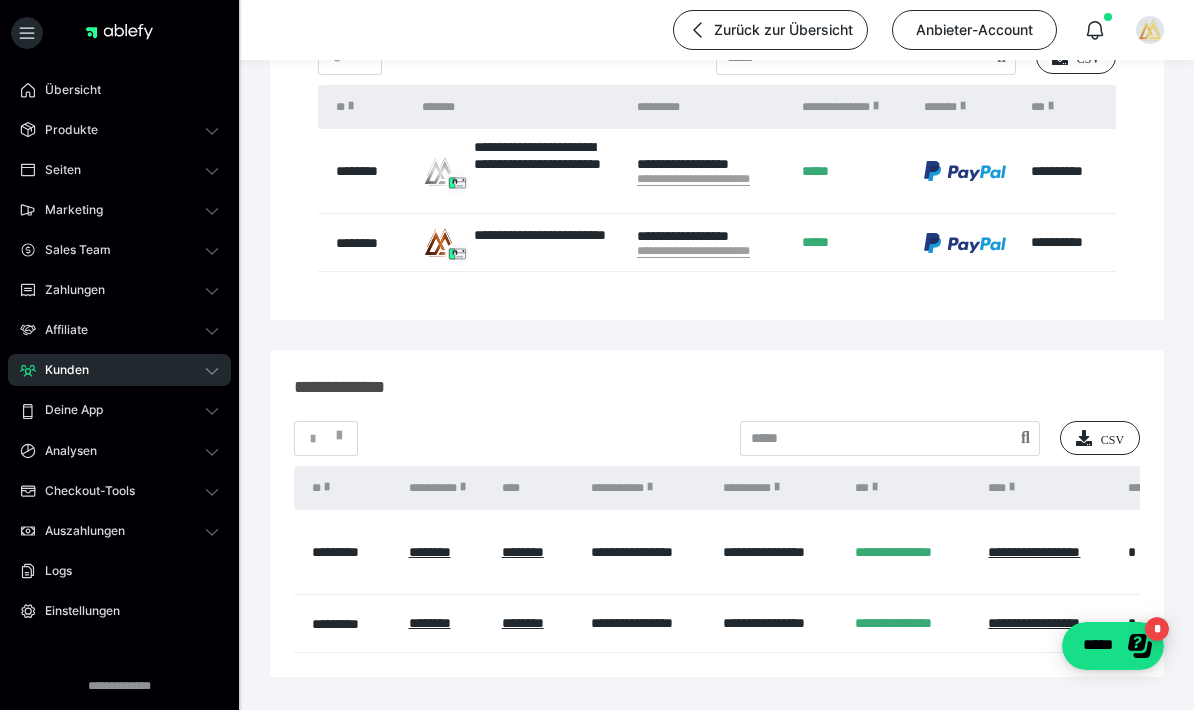 click on "********" at bounding box center [430, 552] 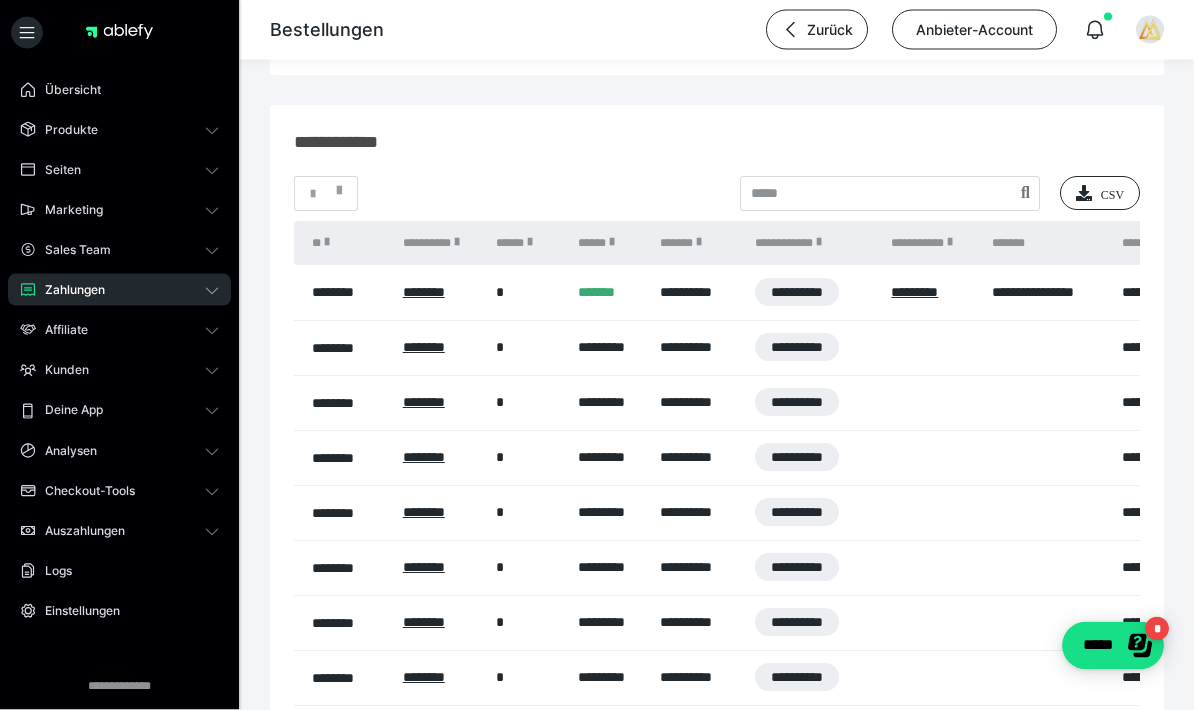 scroll, scrollTop: 1489, scrollLeft: 0, axis: vertical 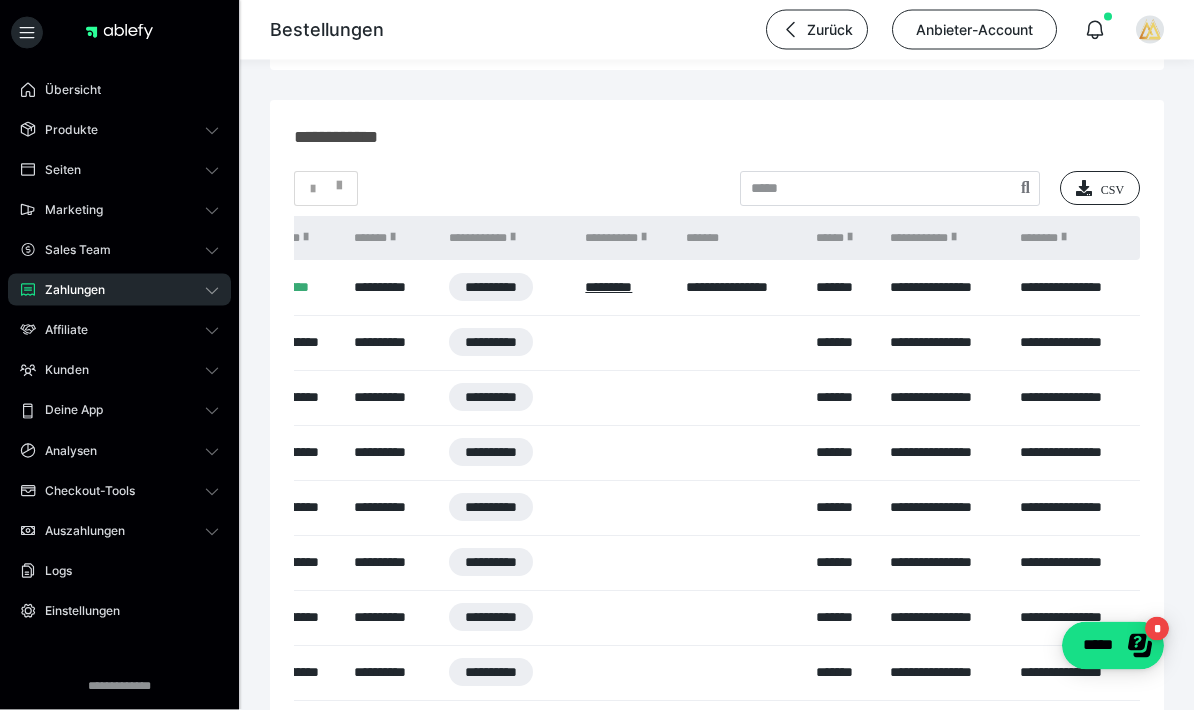 click on "Kunden" at bounding box center [60, 370] 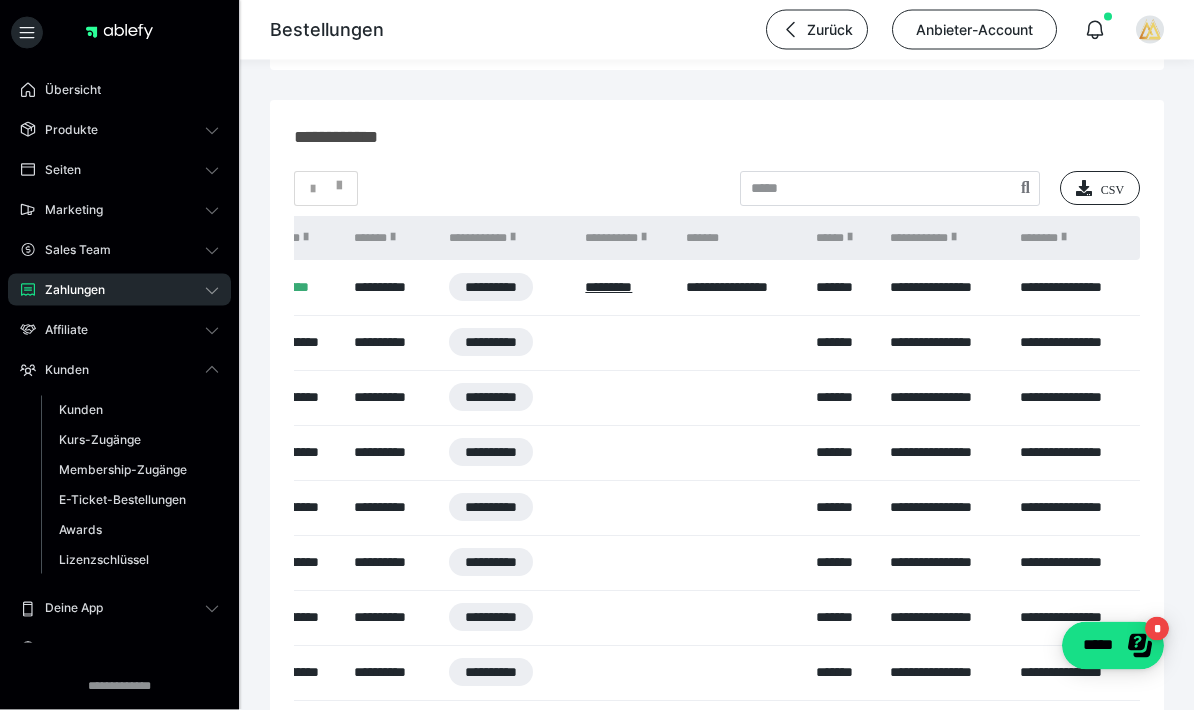 scroll, scrollTop: 1490, scrollLeft: 0, axis: vertical 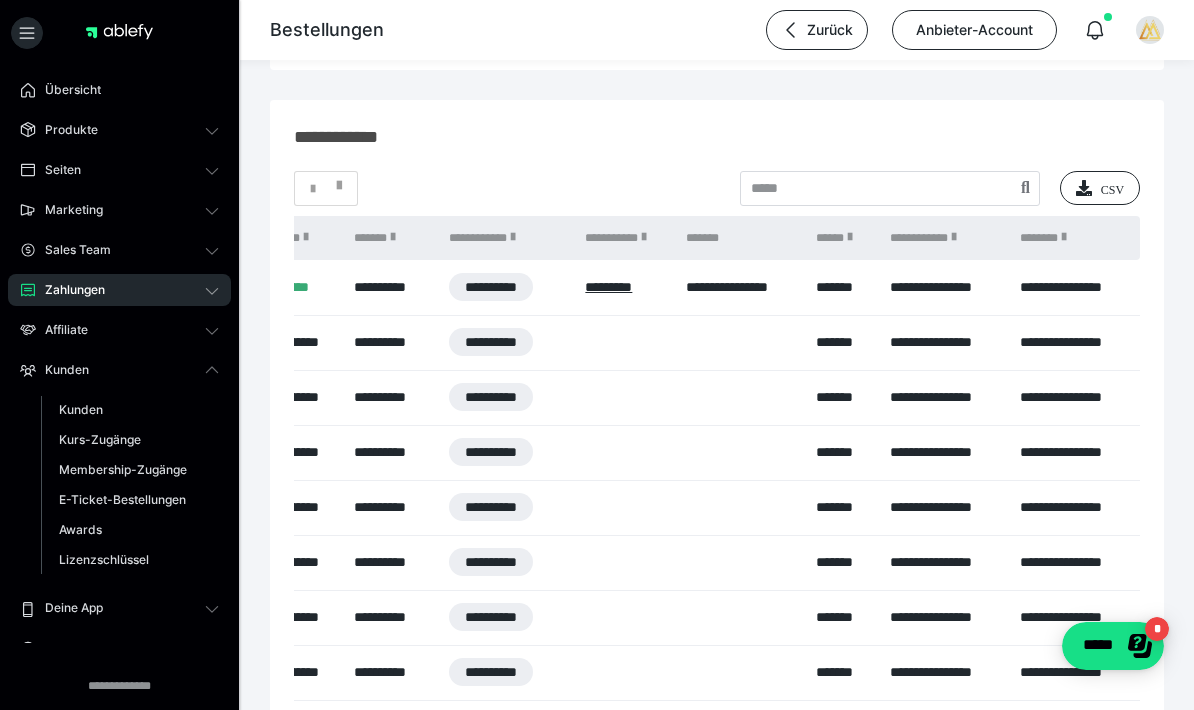 click on "Membership-Zugänge" at bounding box center [123, 469] 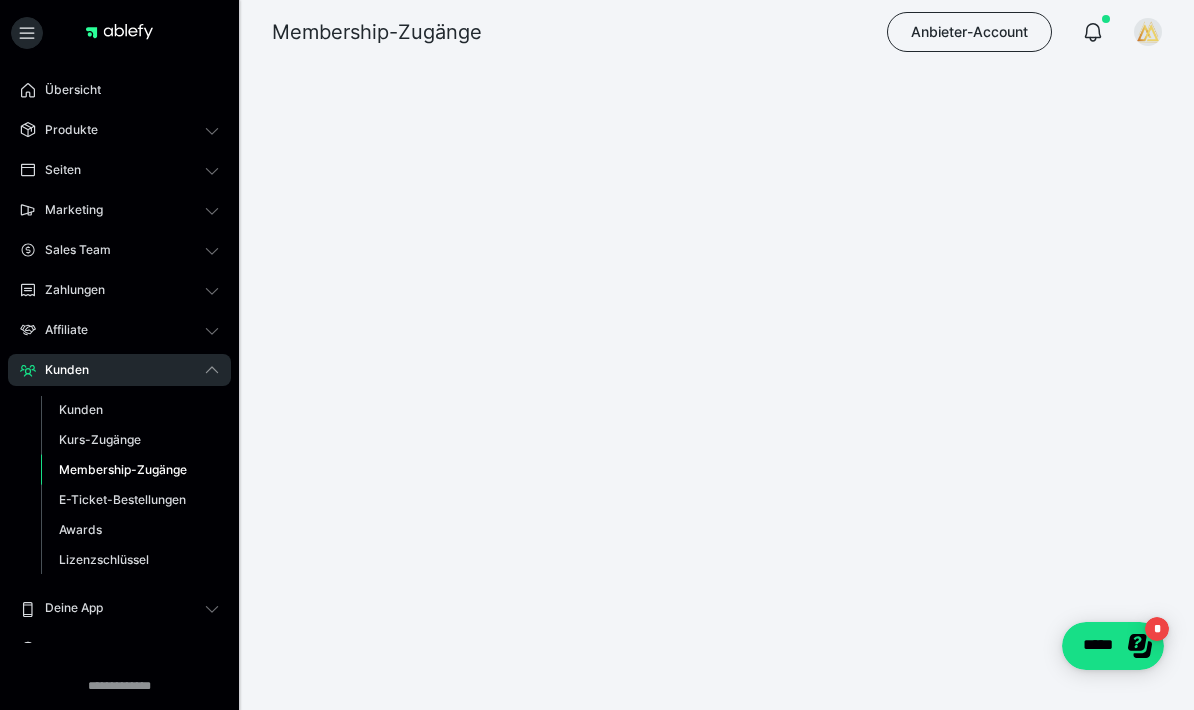 scroll, scrollTop: 0, scrollLeft: 0, axis: both 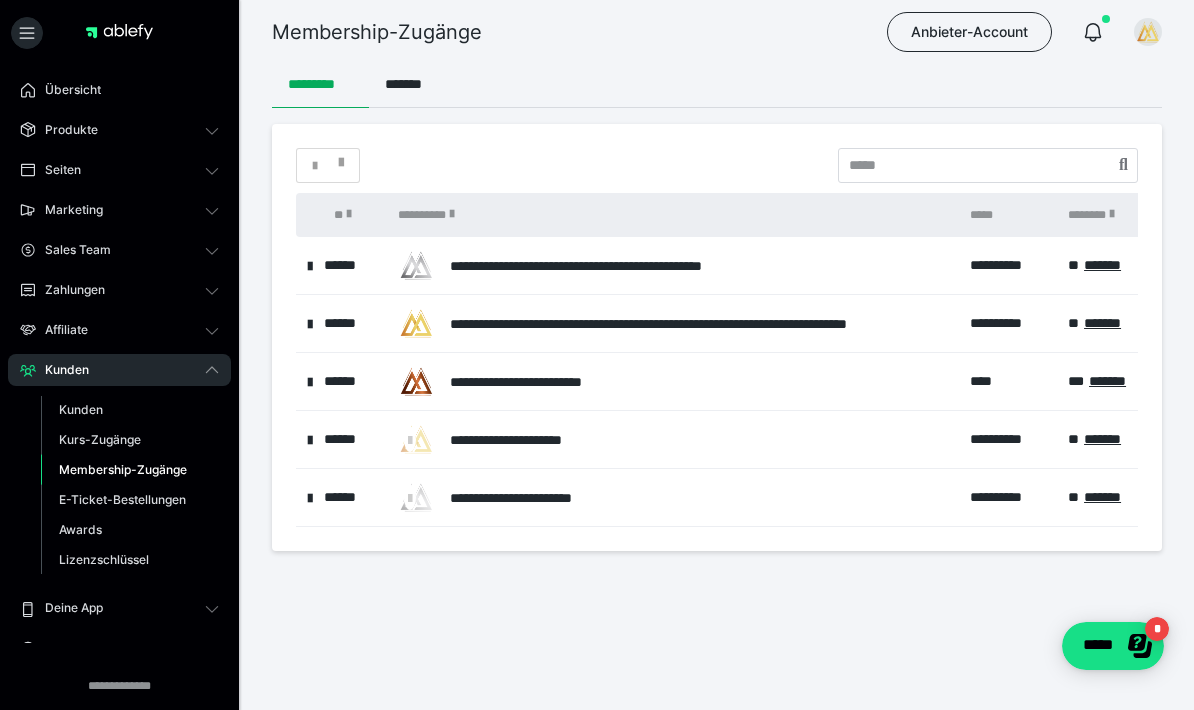 click on "Zahlungen" at bounding box center (68, 290) 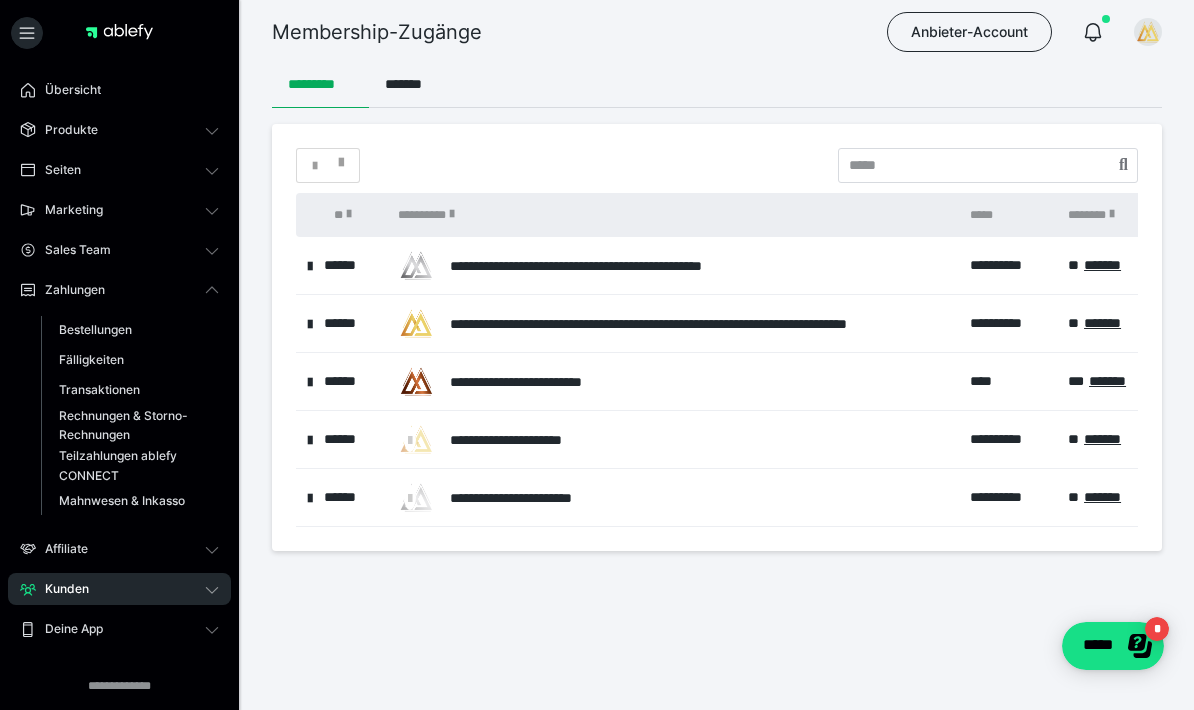 click on "Bestellungen" at bounding box center [95, 329] 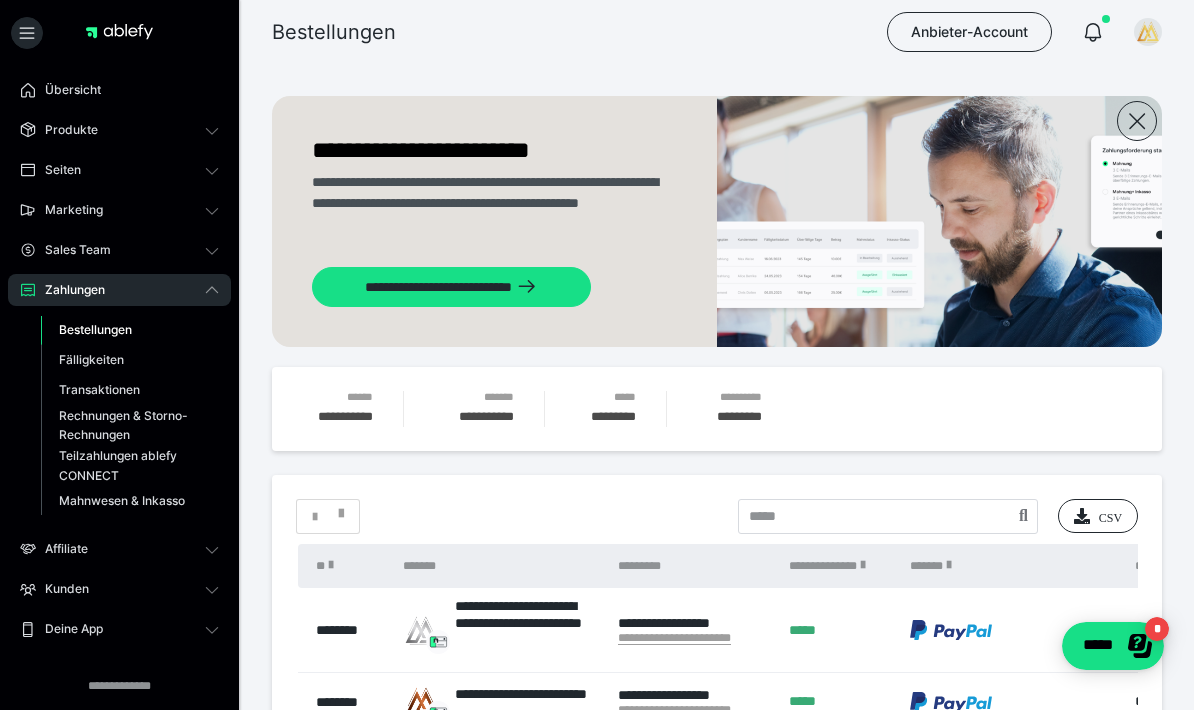 click on "Transaktionen" at bounding box center (99, 389) 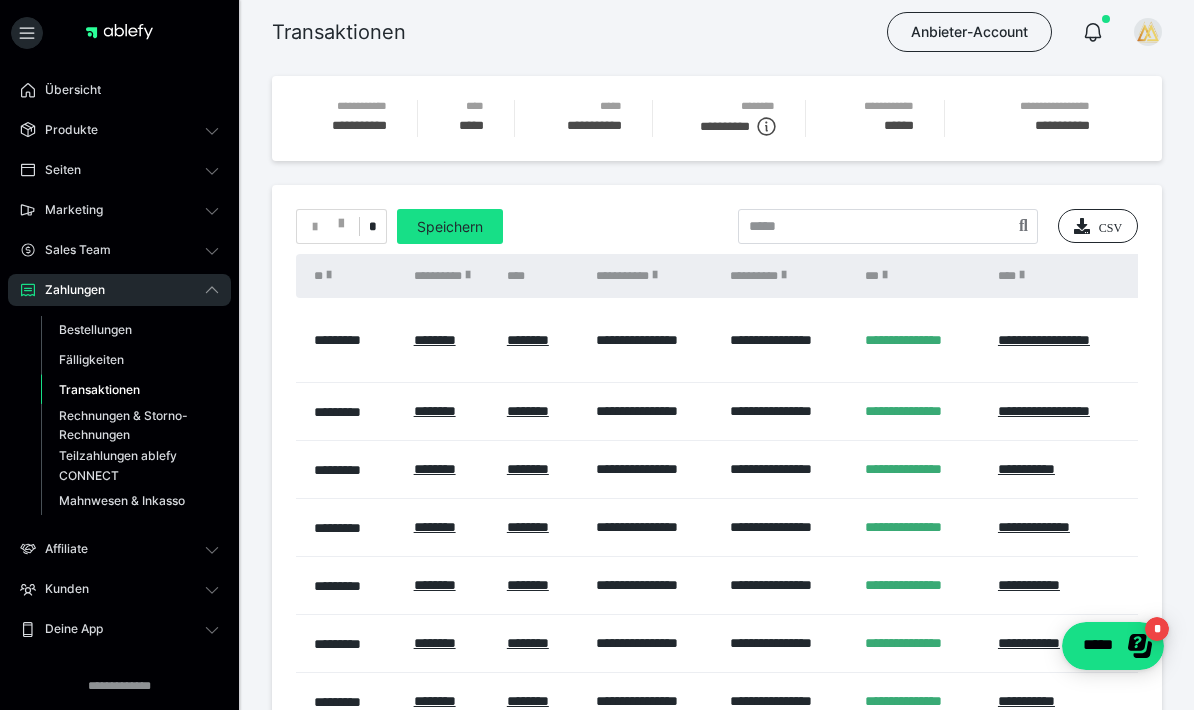 click on "Bestellungen" at bounding box center (95, 329) 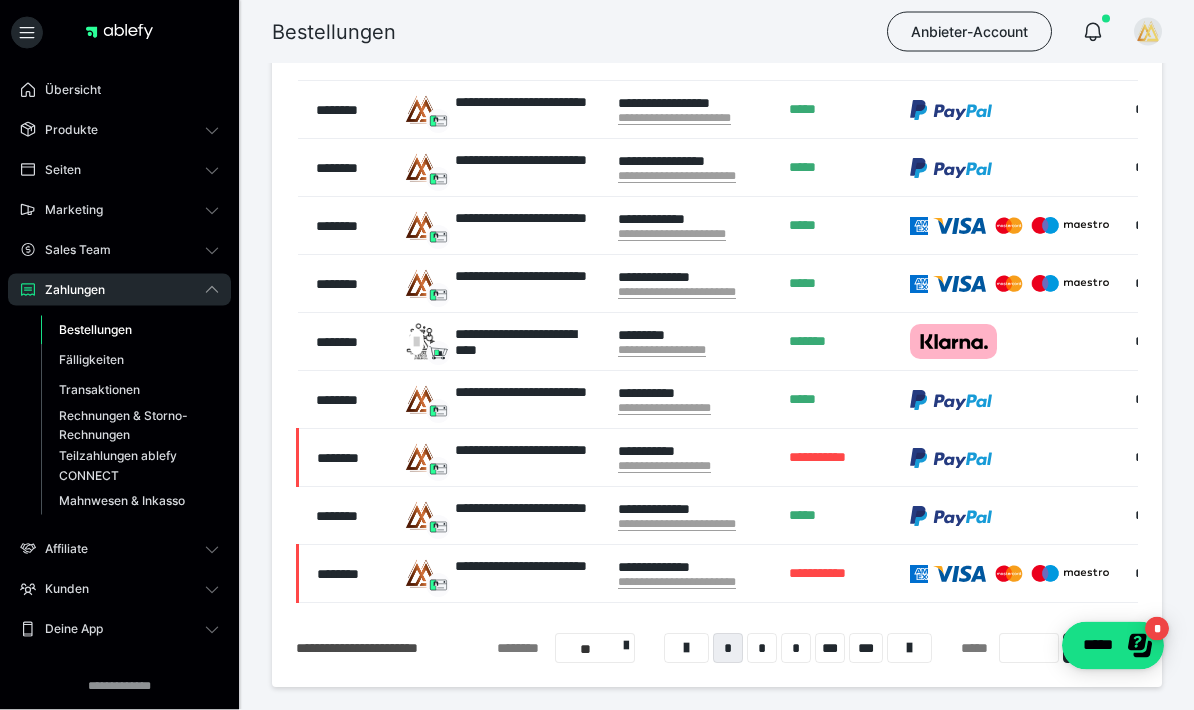 scroll, scrollTop: 613, scrollLeft: 0, axis: vertical 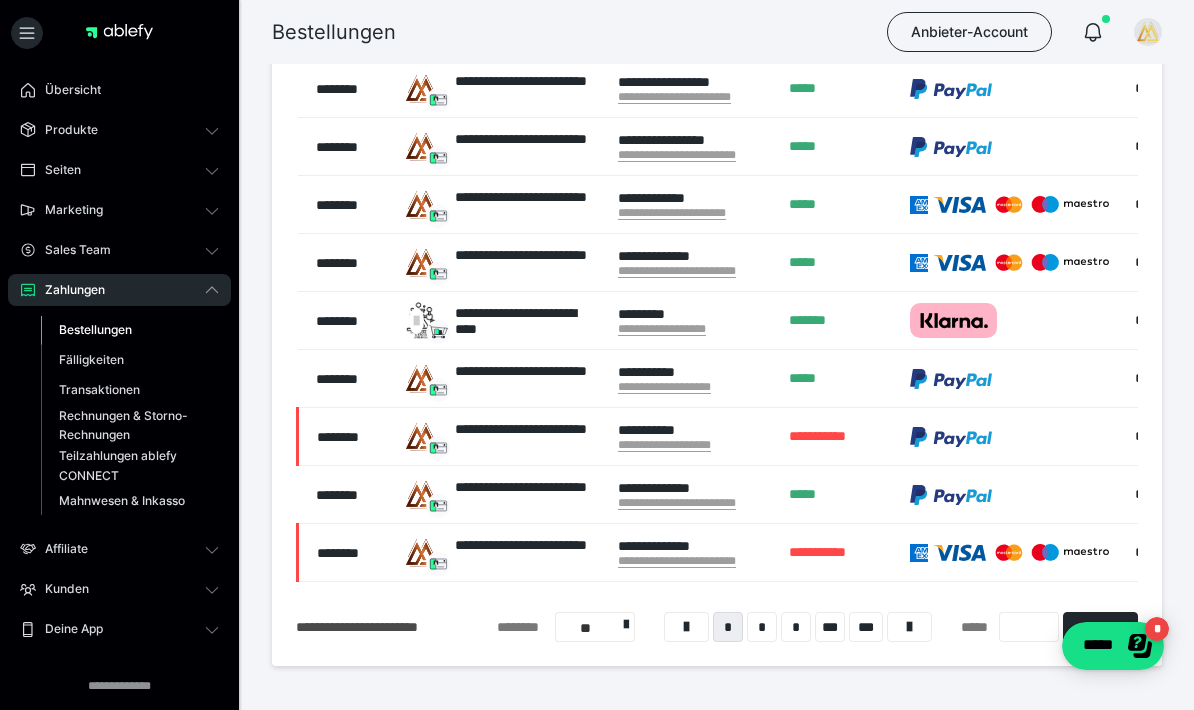 click on "Kunden" at bounding box center (119, 589) 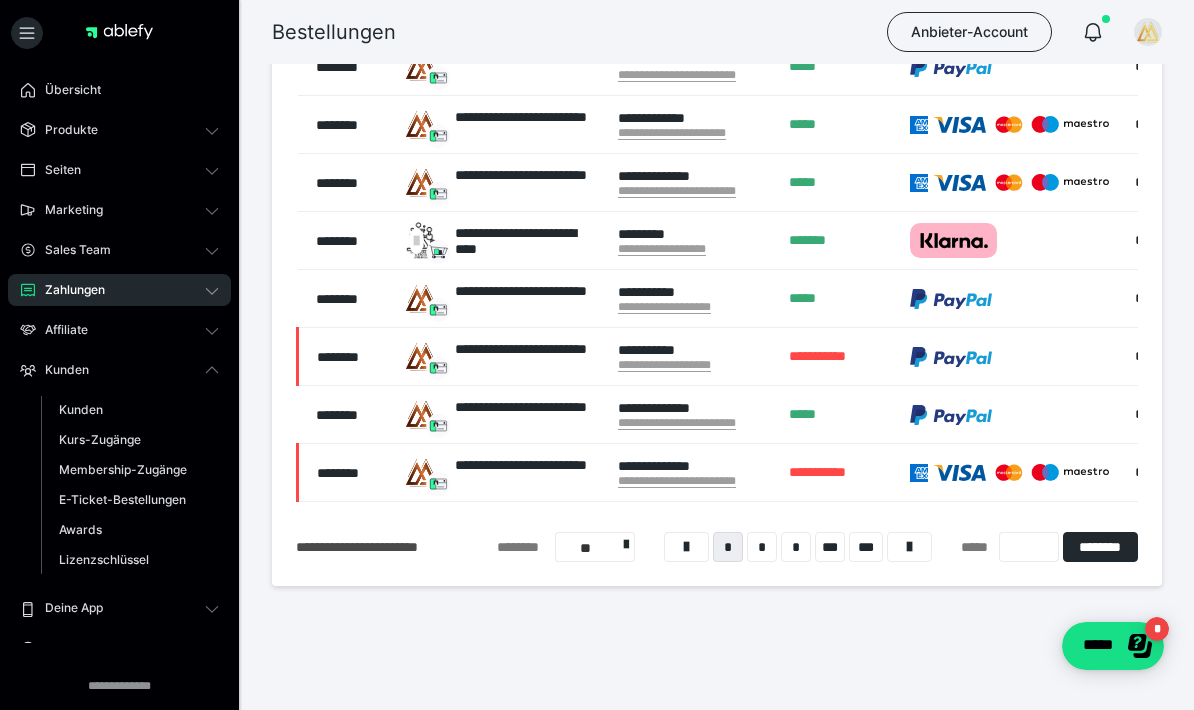 click on "Kunden" at bounding box center [81, 409] 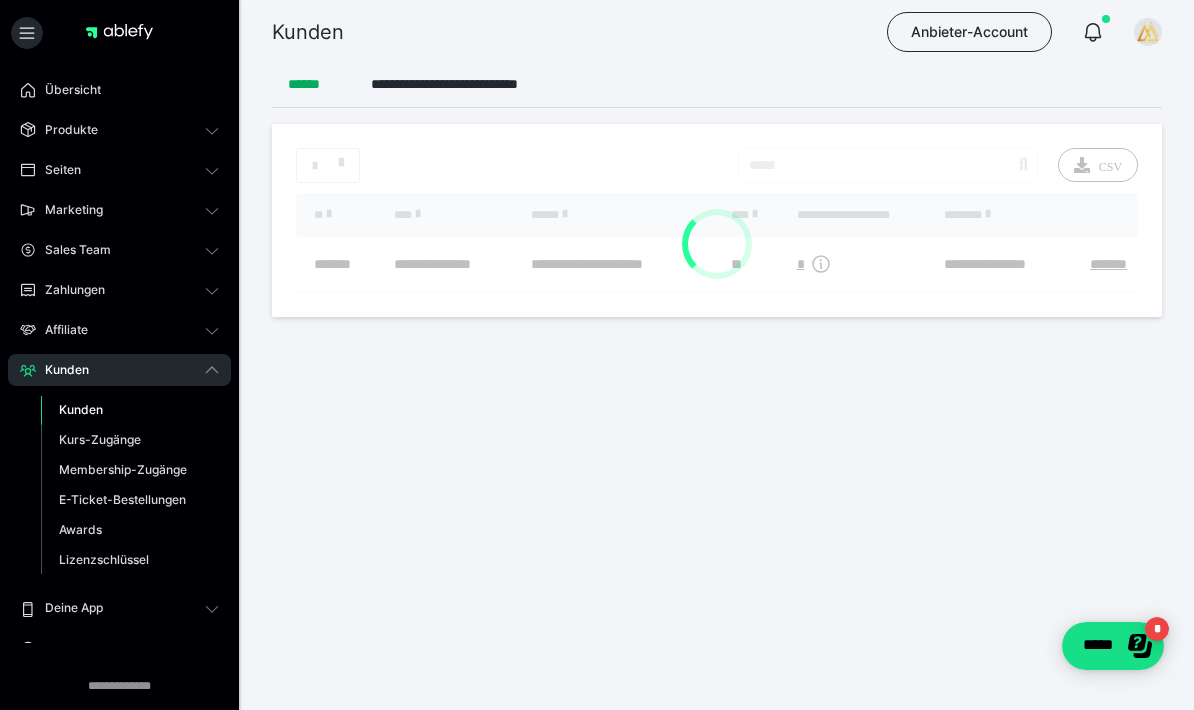 scroll, scrollTop: 0, scrollLeft: 0, axis: both 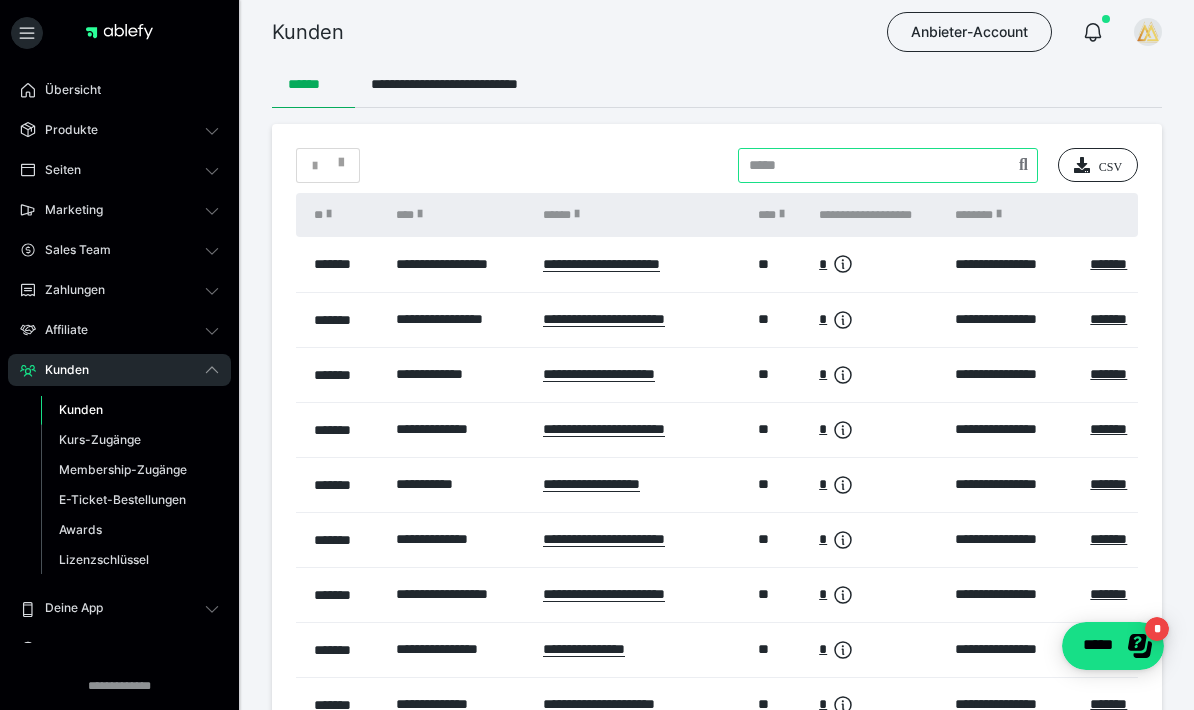 click at bounding box center [888, 165] 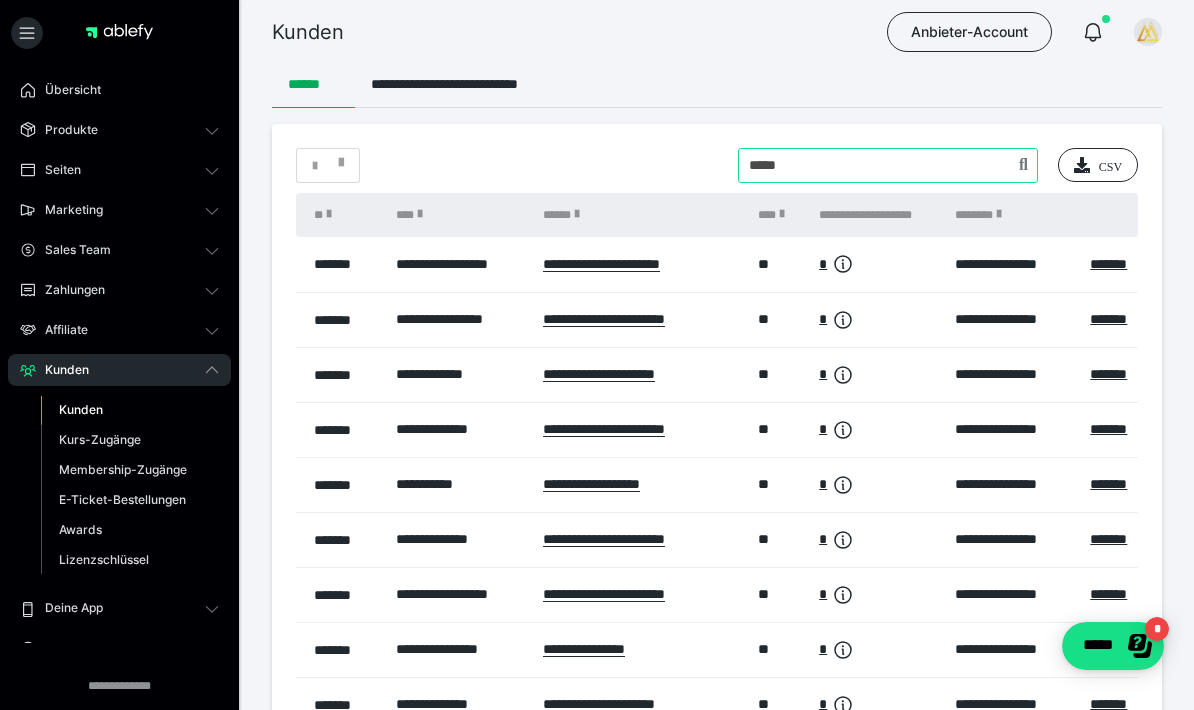 type on "*****" 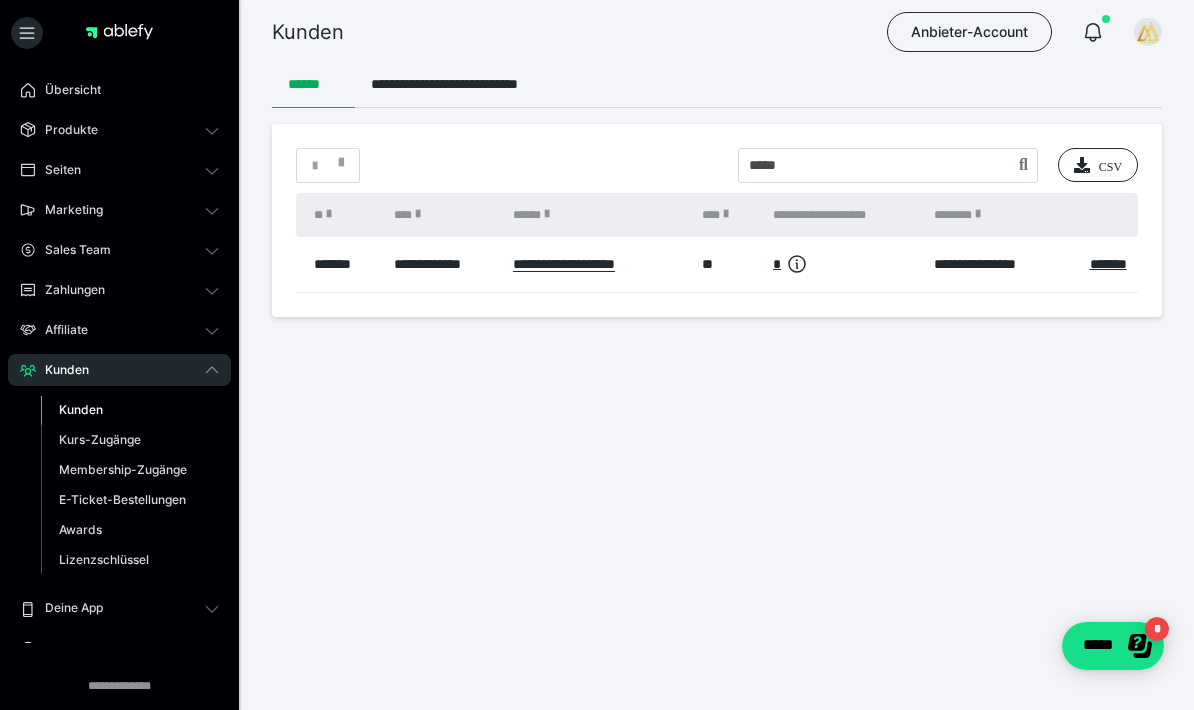 click on "*******" at bounding box center (1108, 264) 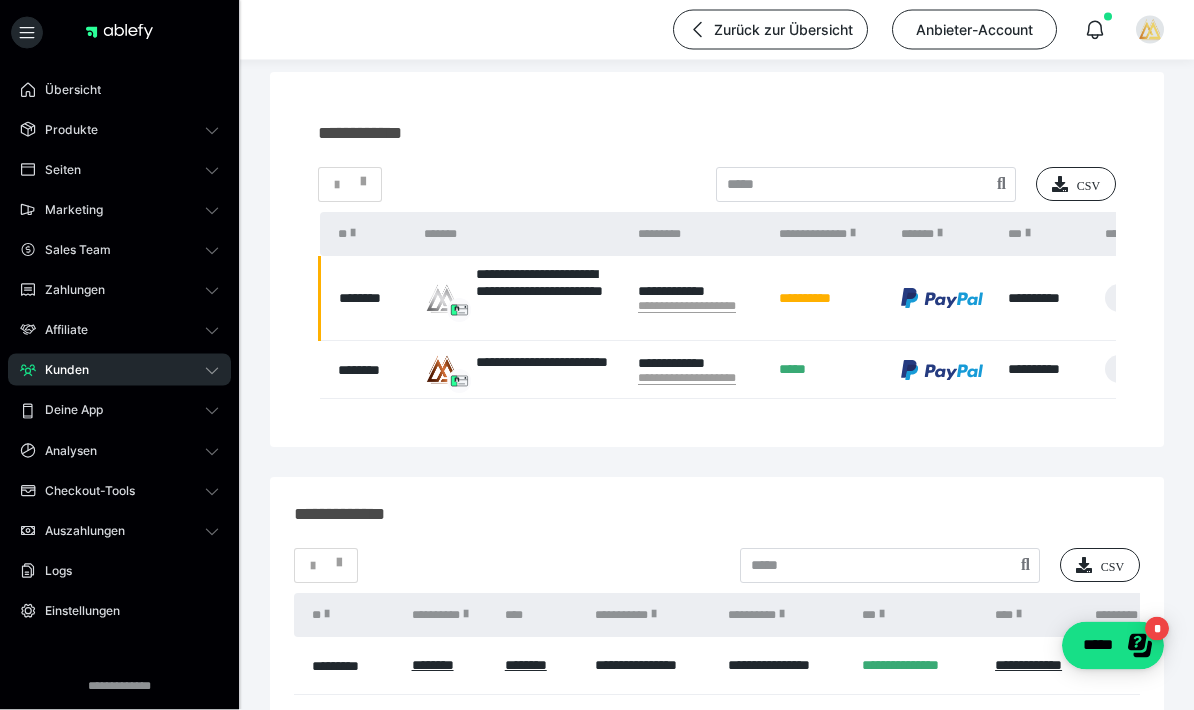 scroll, scrollTop: 185, scrollLeft: 0, axis: vertical 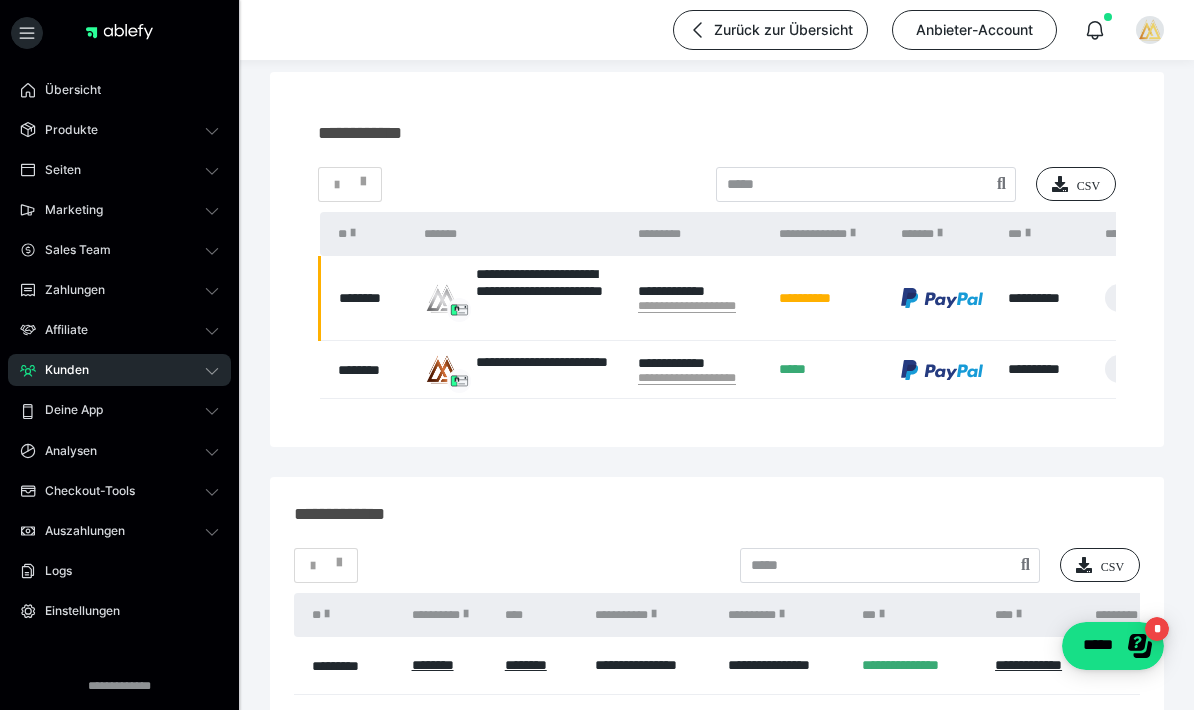 click on "********" at bounding box center [433, 737] 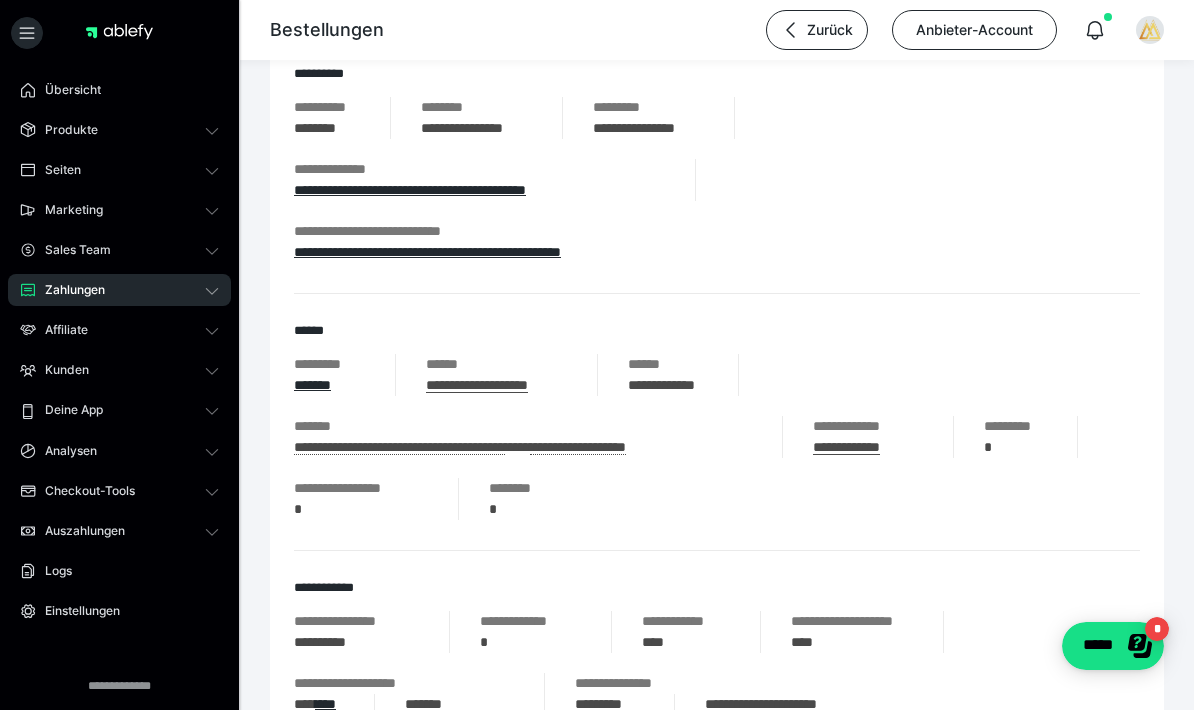 scroll, scrollTop: 326, scrollLeft: 0, axis: vertical 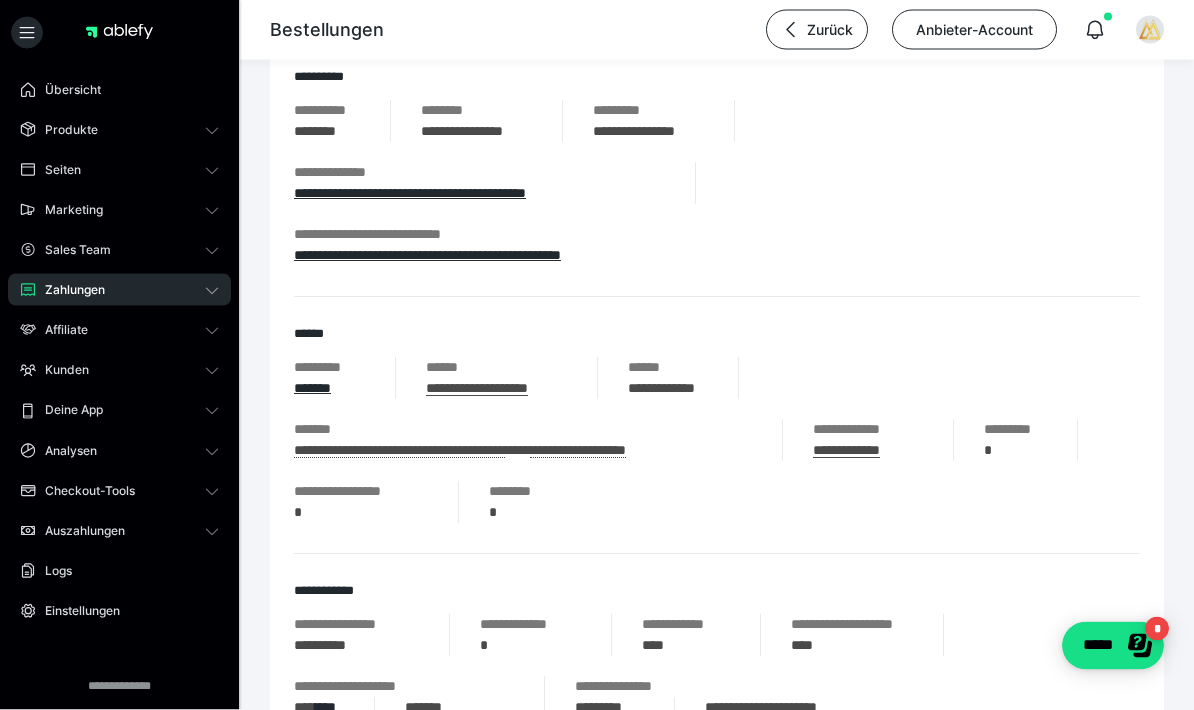click on "**********" at bounding box center (427, 256) 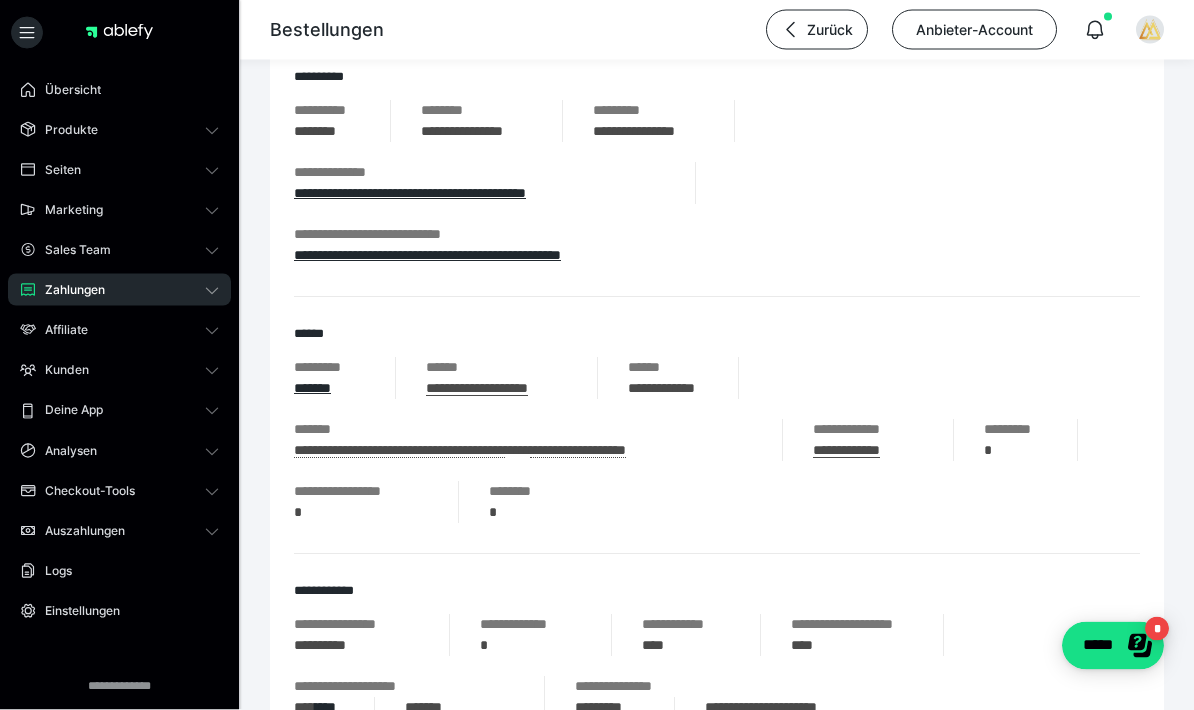 scroll, scrollTop: 327, scrollLeft: 0, axis: vertical 